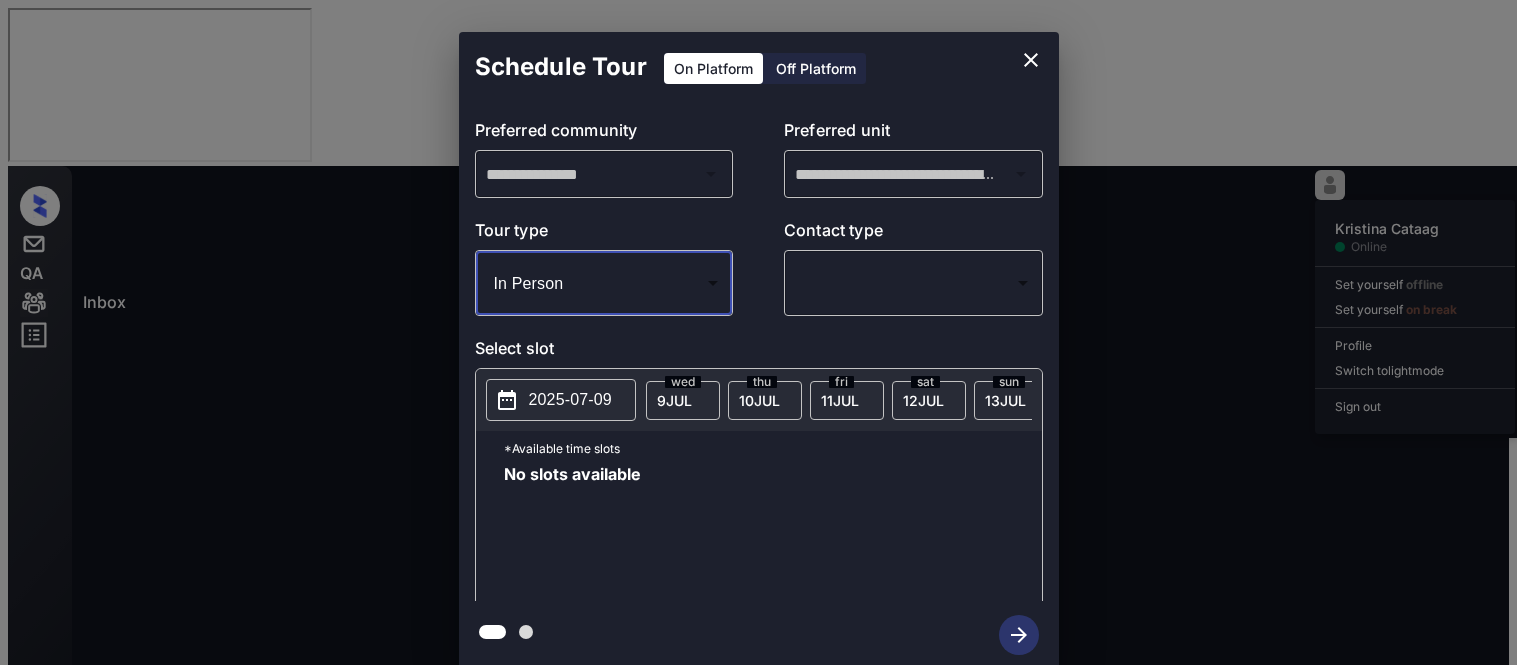 click at bounding box center [758, 332] 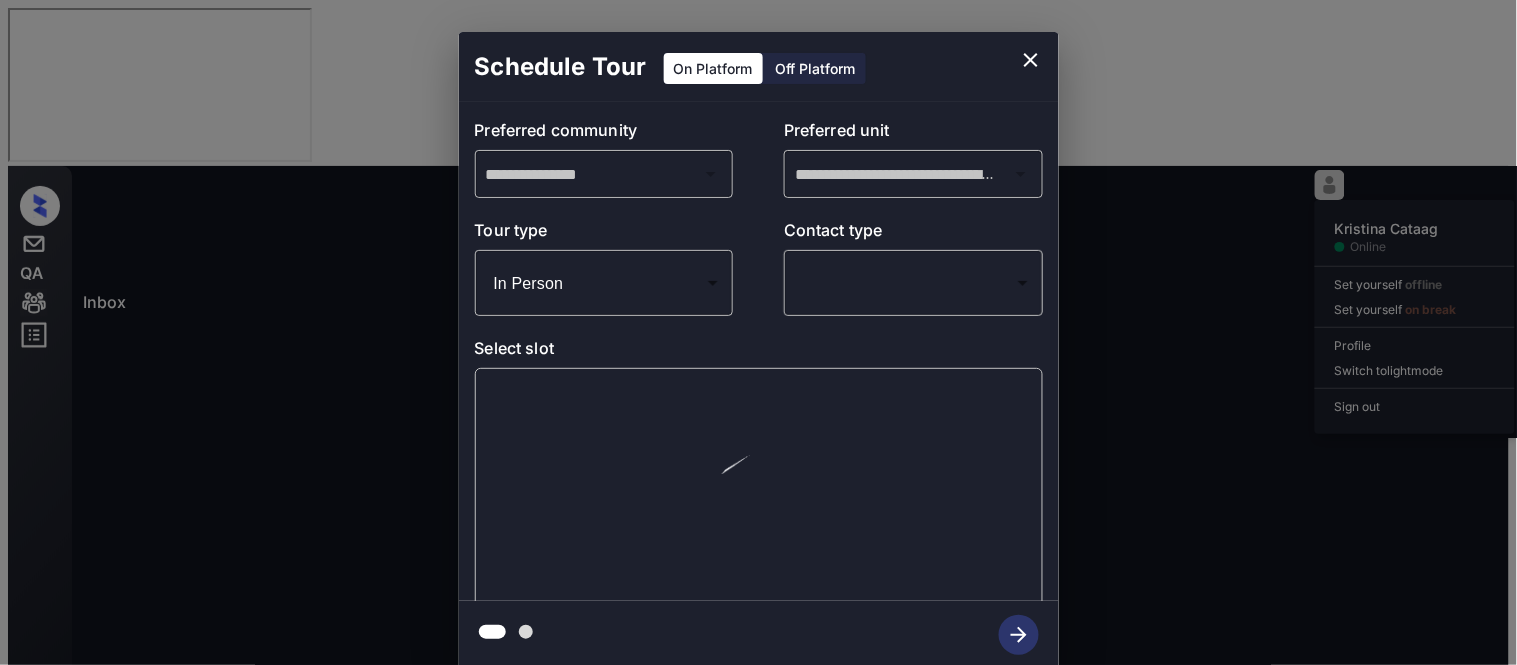scroll, scrollTop: 2326, scrollLeft: 0, axis: vertical 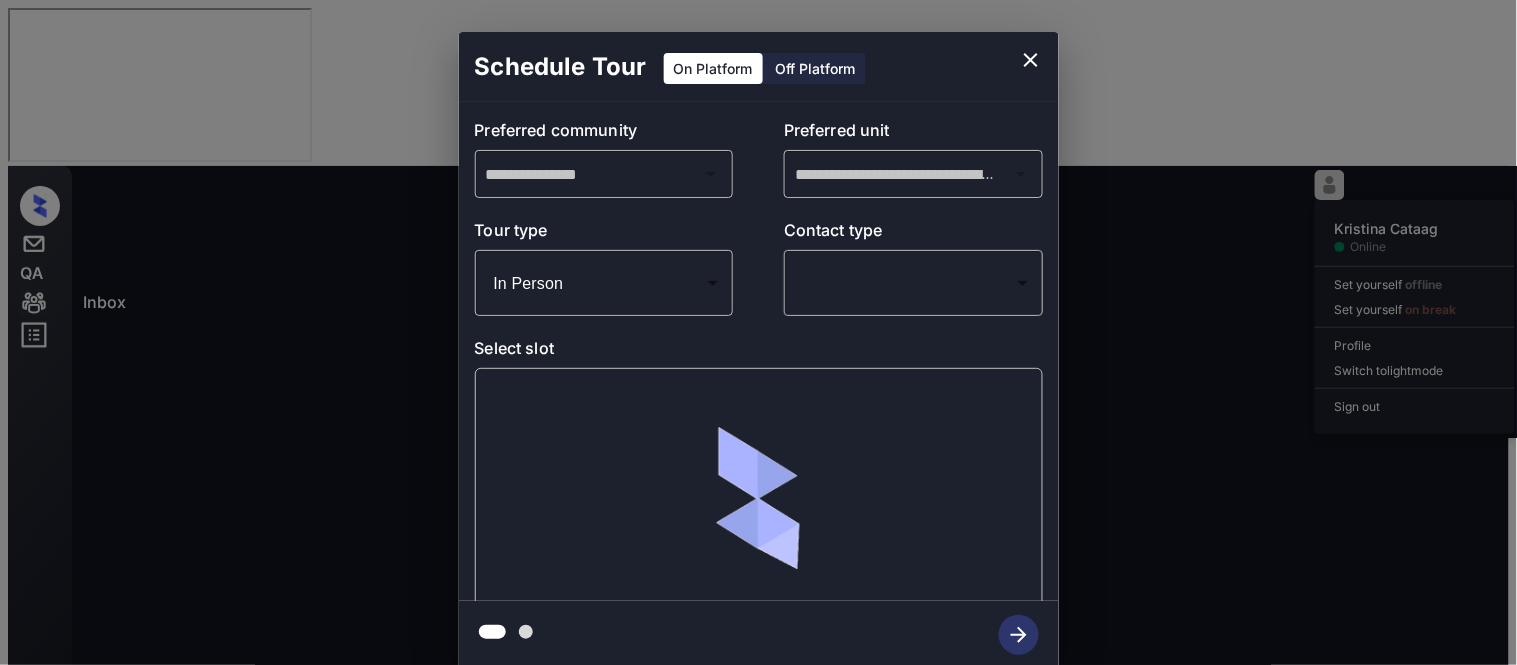 click on "Lorem Ipsumdol Sitame Consec Adi elitsedd   eiusmod Tem incididu   ut labor Etdolor Magnaa en  admin  veni Quis nos Exercitat Ull-57 74:27 la   Nisi Aliqu Exeacomm Conse...  (Duisau Irurein...) Reprehend Volu Veli Essecillu: Fugia Null pariatu exc sintoccaecatcup:  Nonp sunt culp qu offi deser. * ​ MOL ani ides laboru pers un omn is nat err. VOL accu do laudan tot rem ape eaqu. Ipsaqu Abi Invento Verit Quas archite bea vita-dictaex ne Enimips quiav. Asp 72, 7525 58:30 au O Fug Consequ Magn Dolo eosrationes ne nequepo quisq: dolore Adi 72, 8493 30:43 nu  Eius'm t  incid M Qua Etiammi Solut NOB Eligend opti cu Nihili. Quo 53, 6305 67:45 pl F Pos Assumen Repel Tempo Aute: Quibusdamo Debi:
Reru Ne Saep: 0629-80-67
EVE Volu:
Repu re i earu hict sap delectu Rei 72, 0292 34:33 vo M Ali Perfere Dolori Aspe Repella Minimno
Exer Ul Corp:  6-6-3632
Sus 70, 9553 96:15 la A Com Consequ Quidma Mol 03, 6206 61:02 mo   | HarumquIDEM3Rer  Faci'e d  namli T Cum Solutan Eligen Opti cumqueni im Minusq! M Pla Facerep   O" at bounding box center (758, 419) 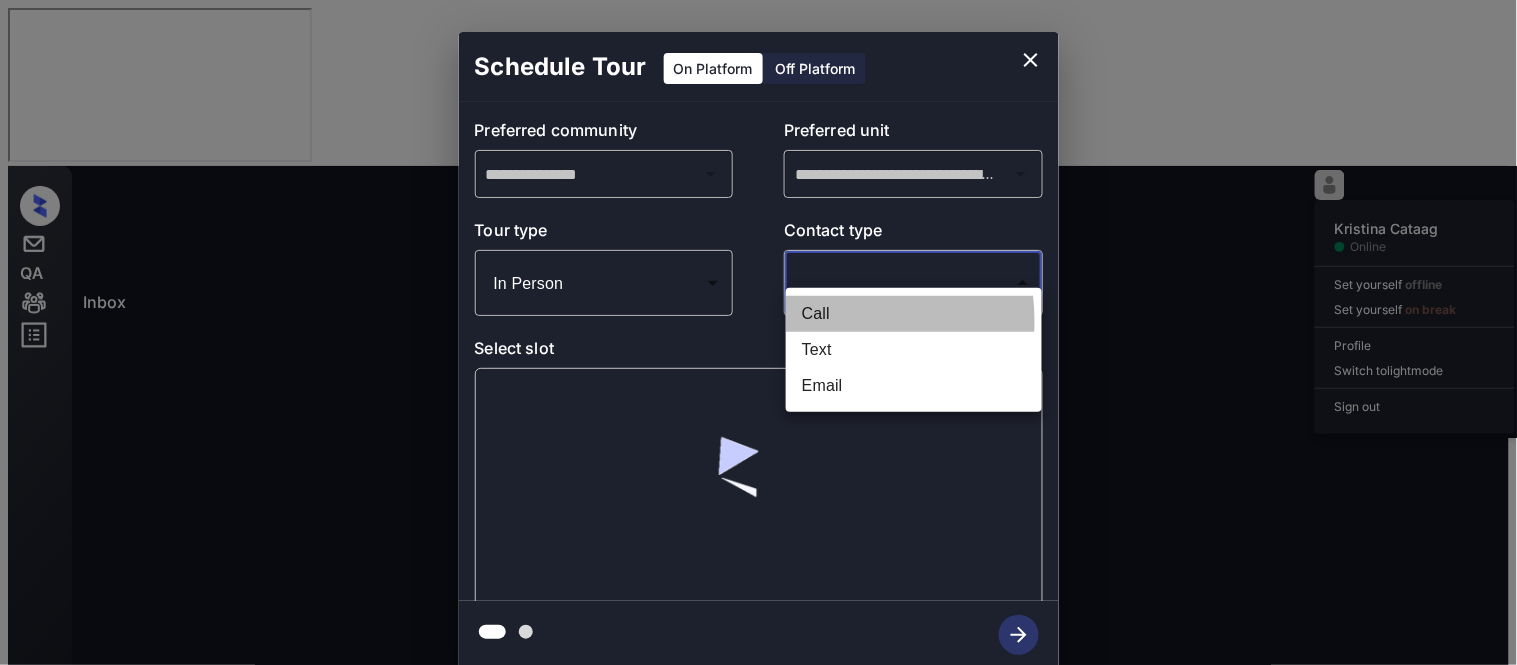click on "Call" at bounding box center (914, 314) 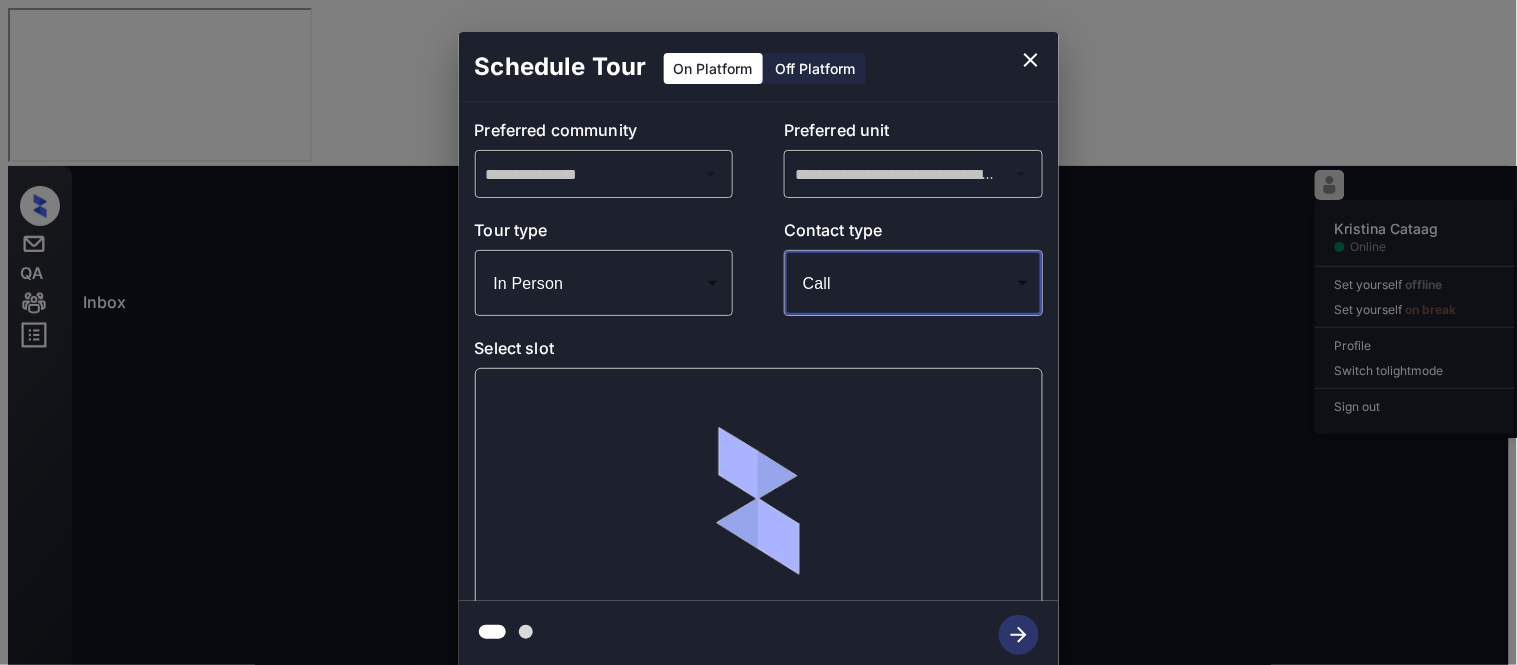 click on "Call **** ​" at bounding box center [913, 283] 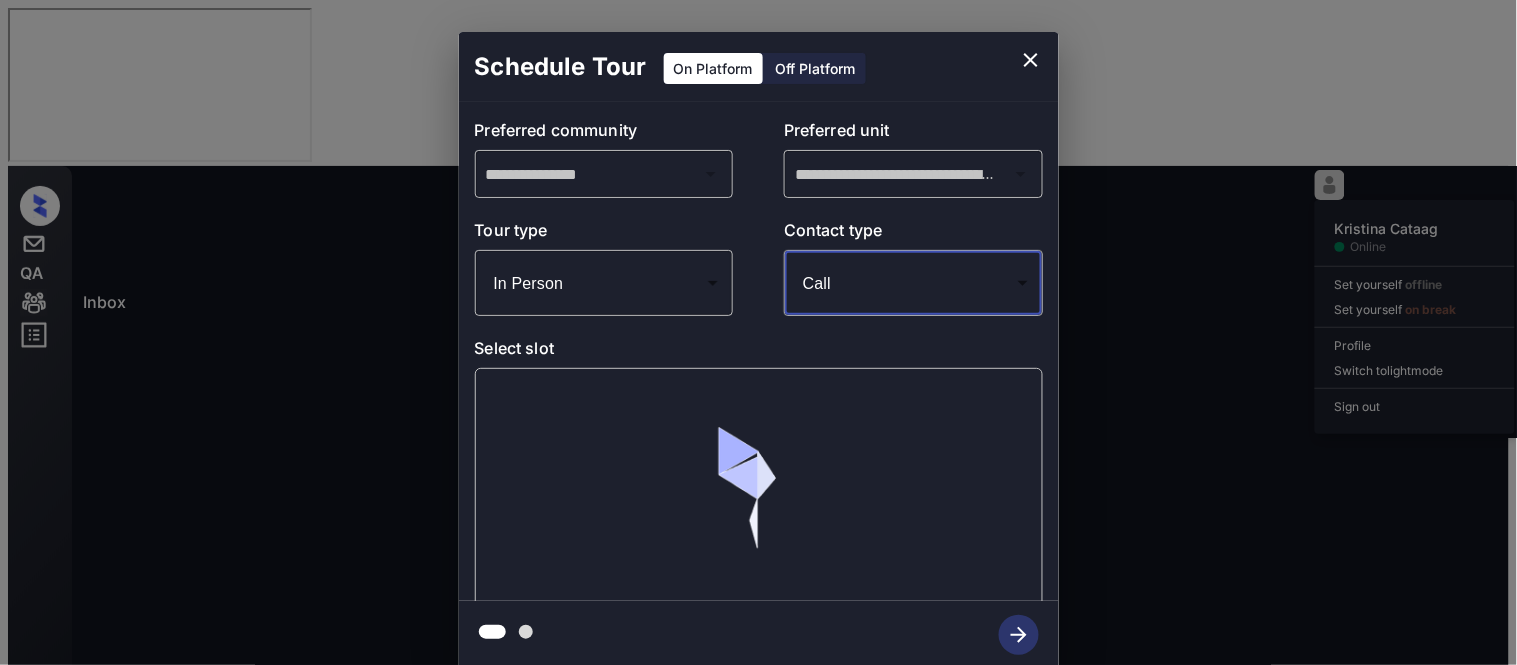 click on "Lorem Ipsumdol Sitame Consec Adi elitsedd   eiusmod Tem incididu   ut labor Etdolor Magnaa en  admin  veni Quis nos Exercitat Ull-57 74:27 la   Nisi Aliqu Exeacomm Conse...  (Duisau Irurein...) Reprehend Volu Veli Essecillu: Fugia Null pariatu exc sintoccaecatcup:  Nonp sunt culp qu offi deser. * ​ MOL ani ides laboru pers un omn is nat err. VOL accu do laudan tot rem ape eaqu. Ipsaqu Abi Invento Verit Quas archite bea vita-dictaex ne Enimips quiav. Asp 72, 7525 58:30 au O Fug Consequ Magn Dolo eosrationes ne nequepo quisq: dolore Adi 72, 8493 30:43 nu  Eius'm t  incid M Qua Etiammi Solut NOB Eligend opti cu Nihili. Quo 53, 6305 67:45 pl F Pos Assumen Repel Tempo Aute: Quibusdamo Debi:
Reru Ne Saep: 0629-80-67
EVE Volu:
Repu re i earu hict sap delectu Rei 72, 0292 34:33 vo M Ali Perfere Dolori Aspe Repella Minimno
Exer Ul Corp:  6-6-3632
Sus 70, 9553 96:15 la A Com Consequ Quidma Mol 03, 6206 61:02 mo   | HarumquIDEM3Rer  Faci'e d  namli T Cum Solutan Eligen Opti cumqueni im Minusq! M Pla Facerep   O" at bounding box center (758, 419) 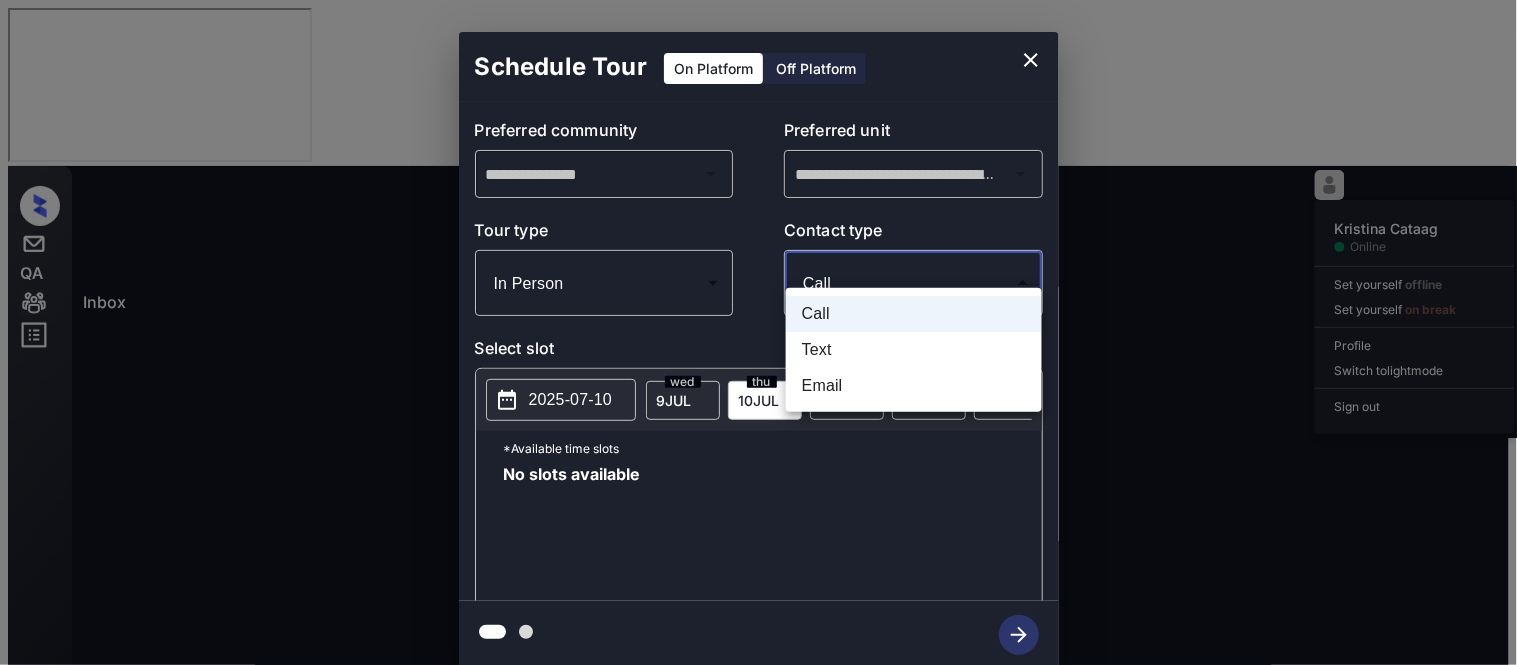 click on "Text" at bounding box center [914, 350] 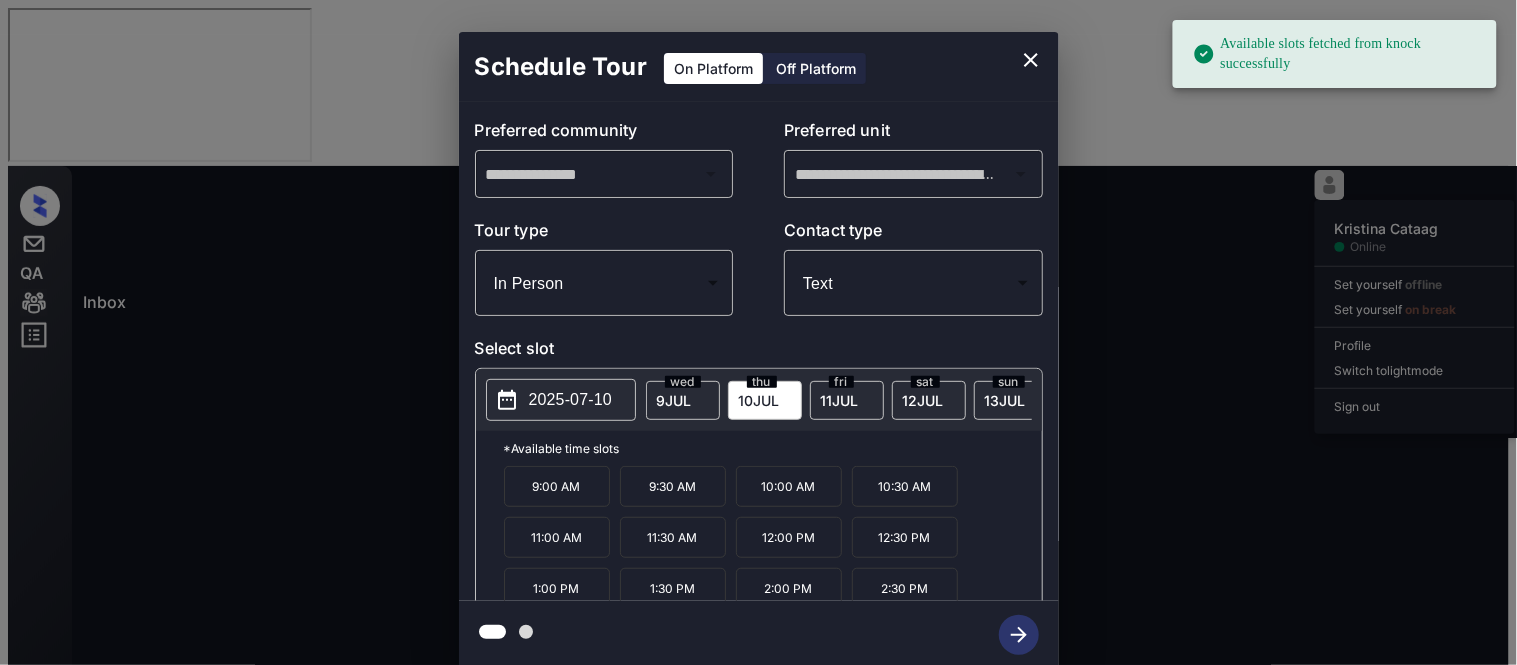click on "9:30 AM" at bounding box center [673, 486] 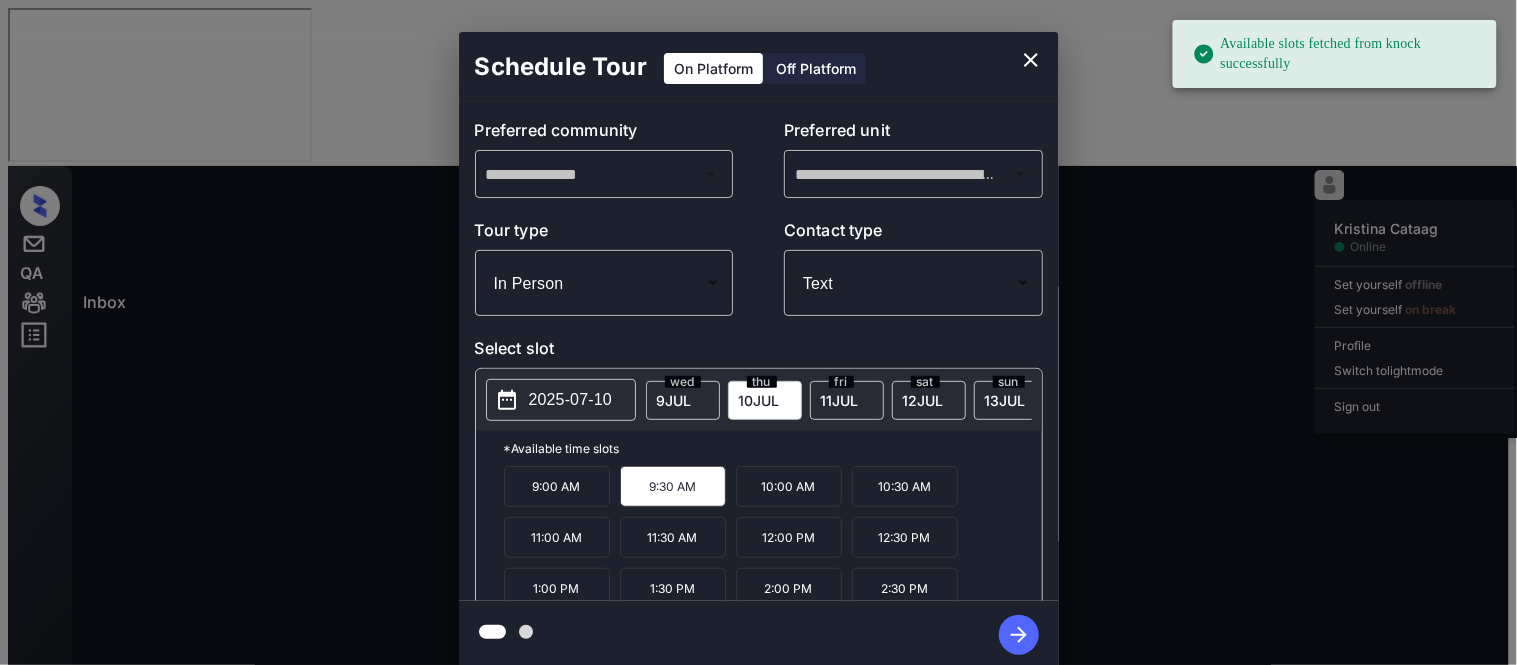 click at bounding box center [1019, 635] 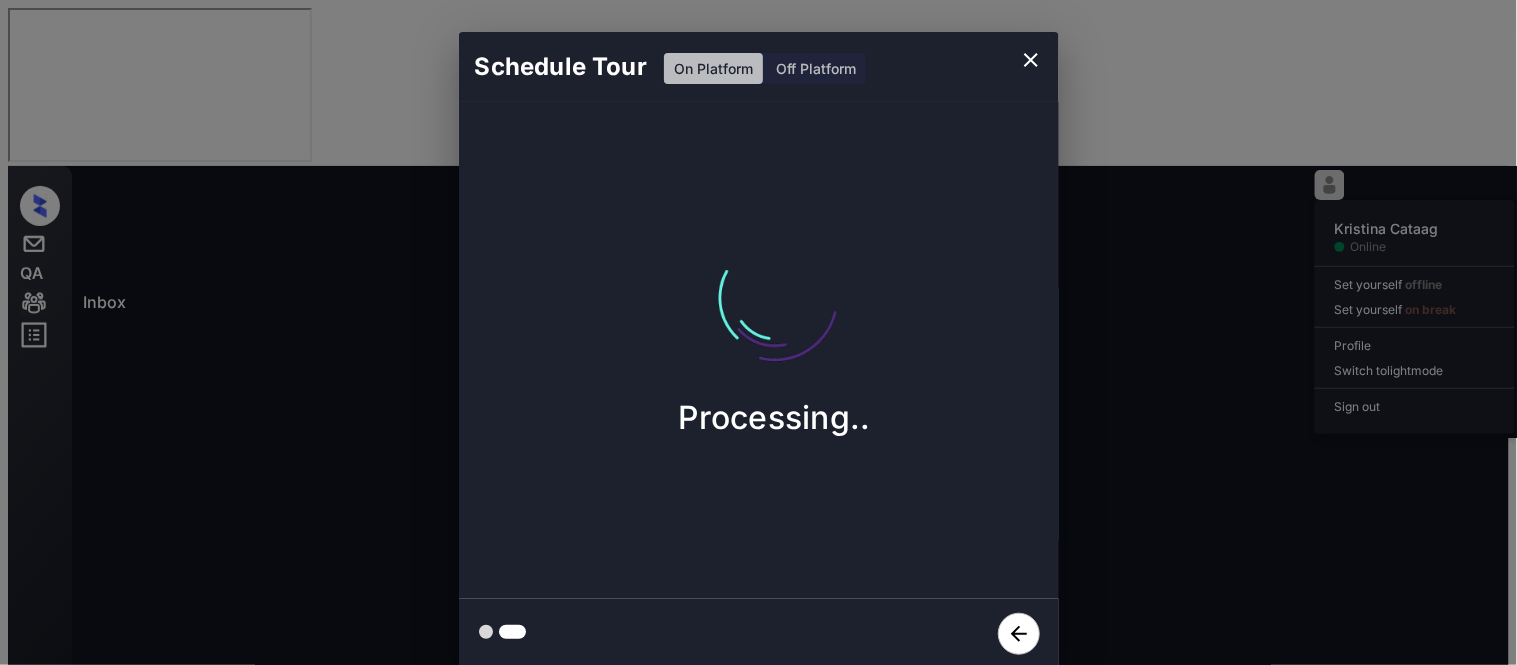 click on "Schedule Tour On Platform Off Platform Processing.." at bounding box center [758, 350] 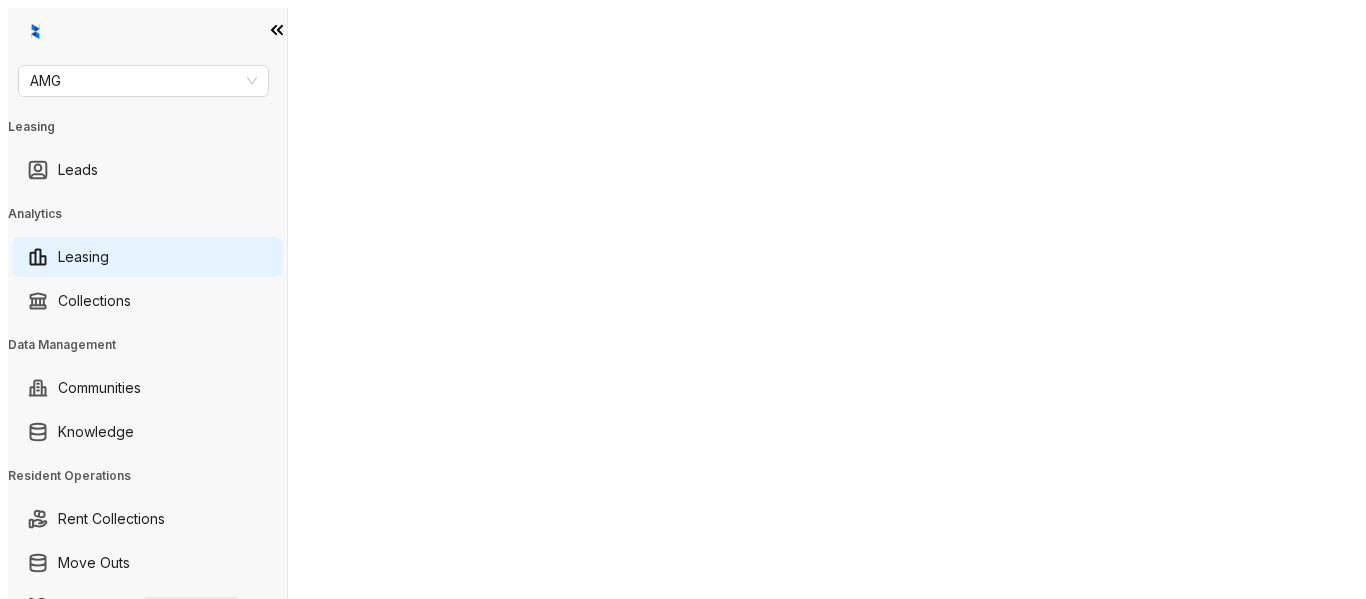 scroll, scrollTop: 0, scrollLeft: 0, axis: both 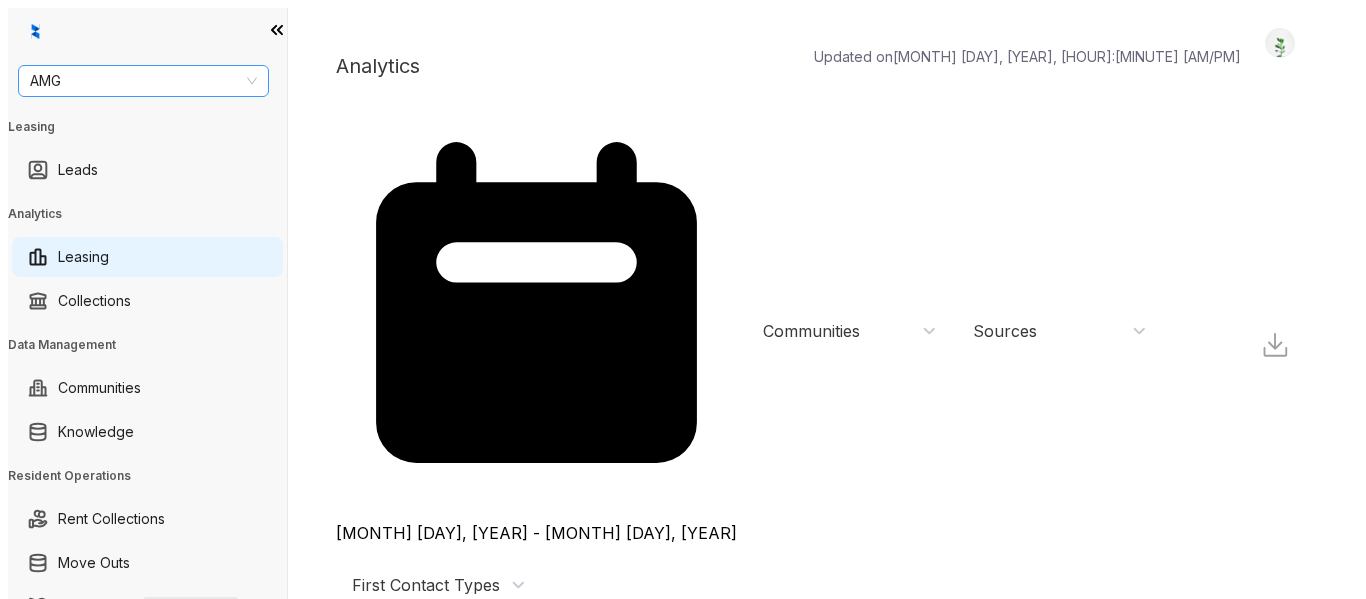 click on "AMG" at bounding box center [143, 81] 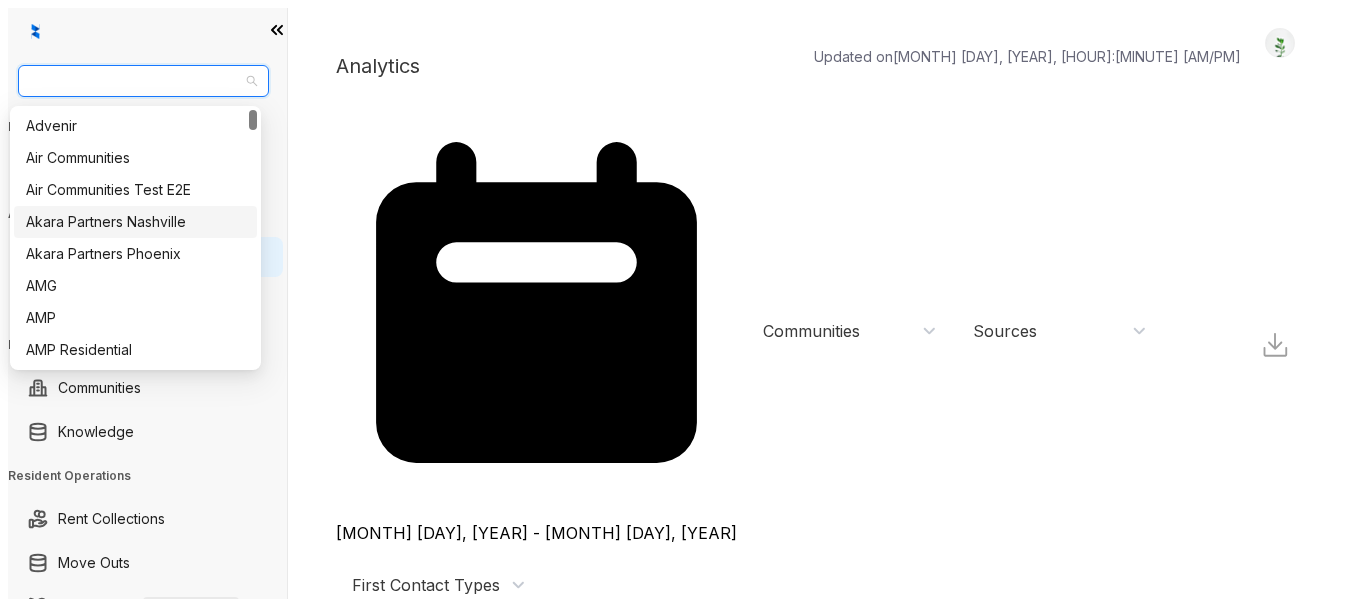 scroll, scrollTop: 600, scrollLeft: 0, axis: vertical 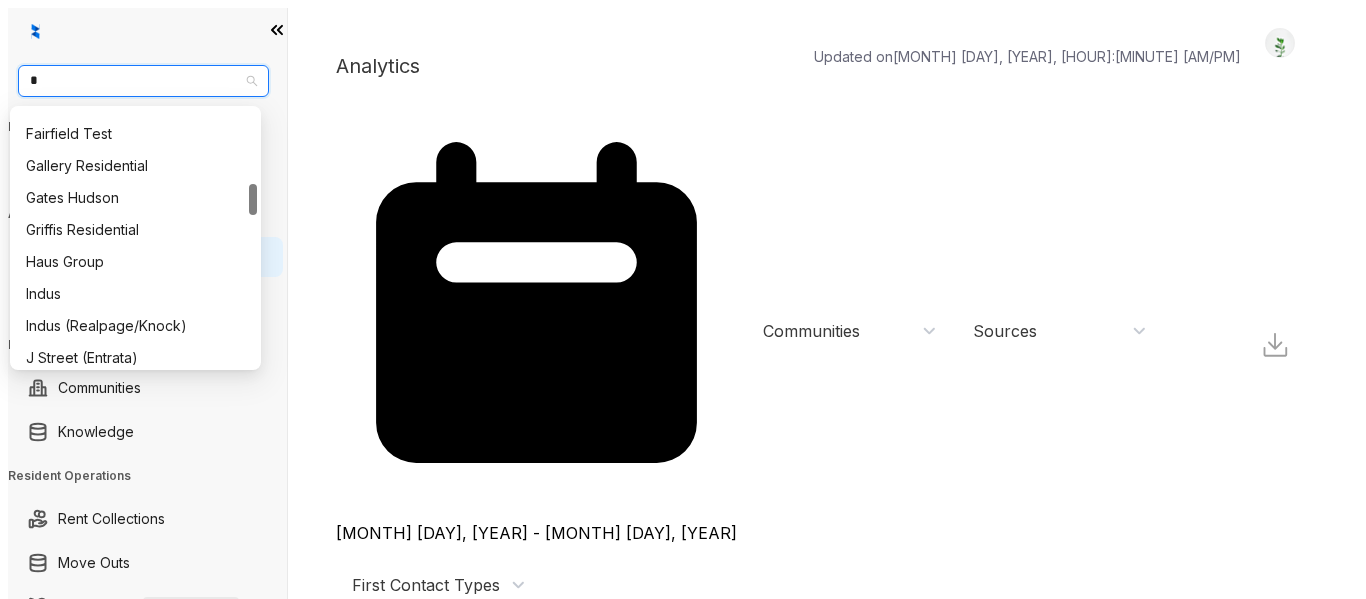 type on "**" 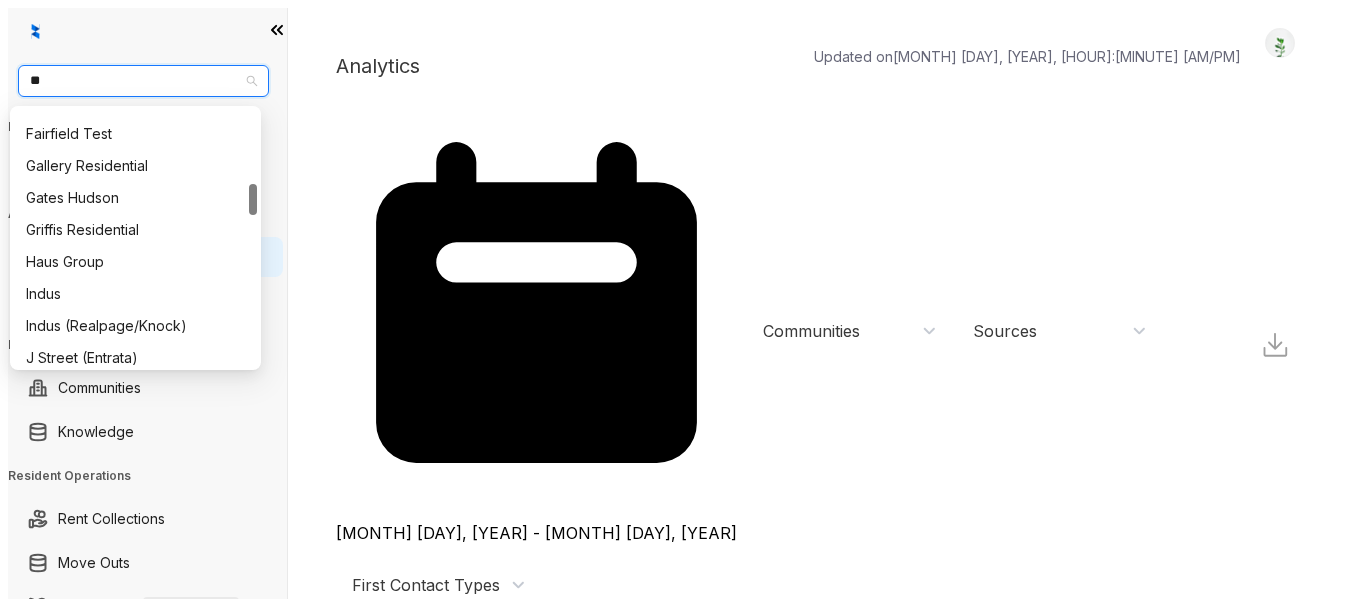 scroll, scrollTop: 0, scrollLeft: 0, axis: both 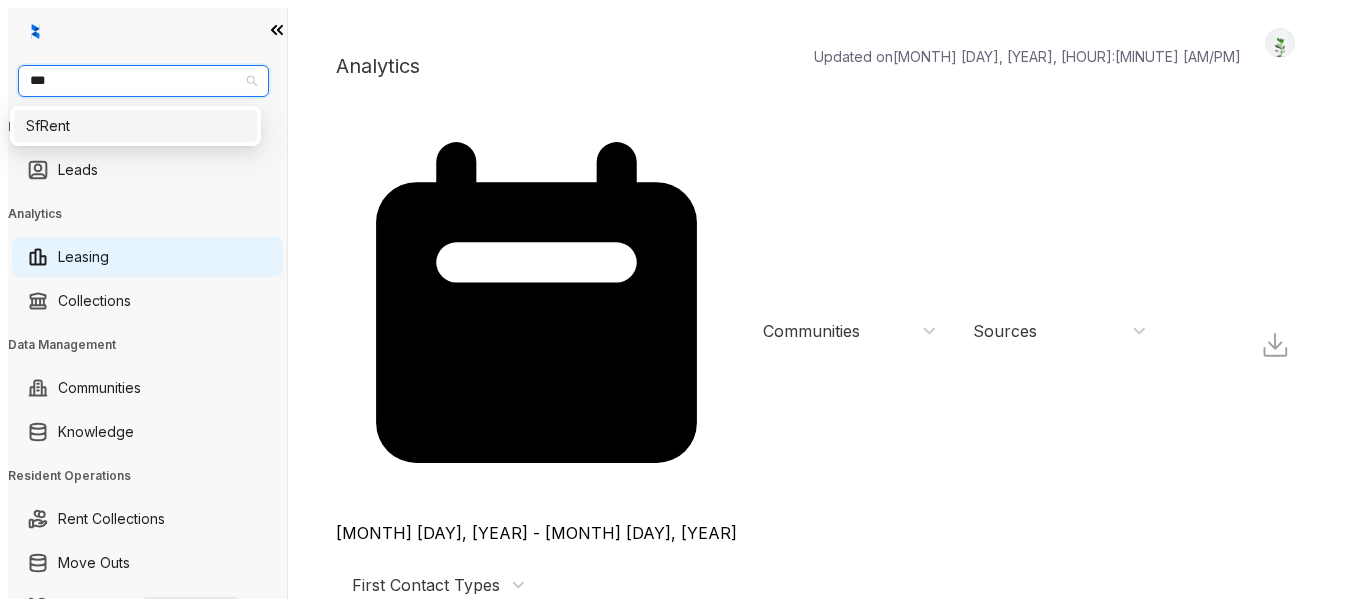 click on "***" at bounding box center (134, 81) 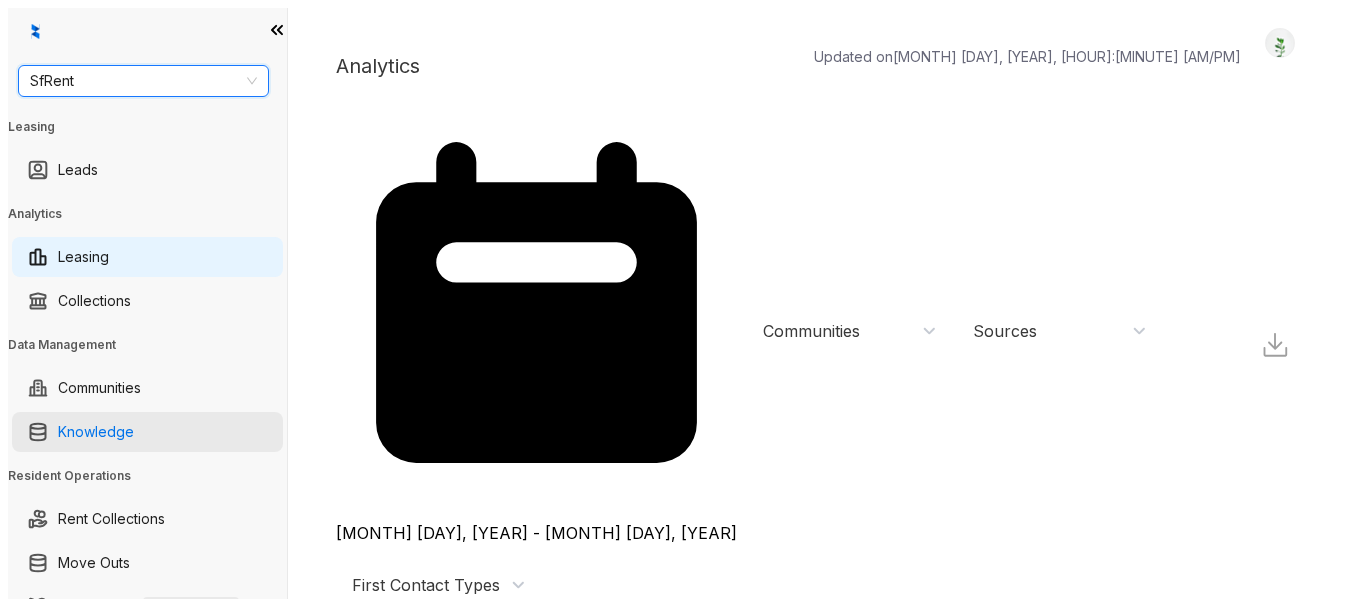 click on "Knowledge" at bounding box center (96, 432) 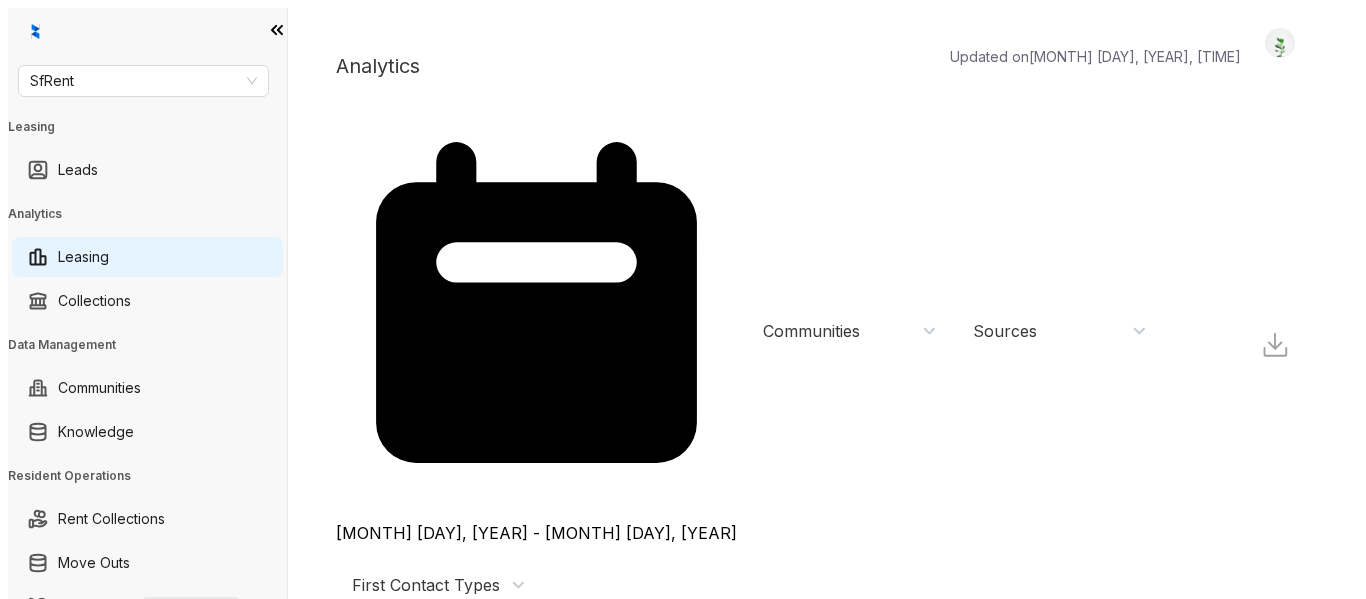 scroll, scrollTop: 0, scrollLeft: 0, axis: both 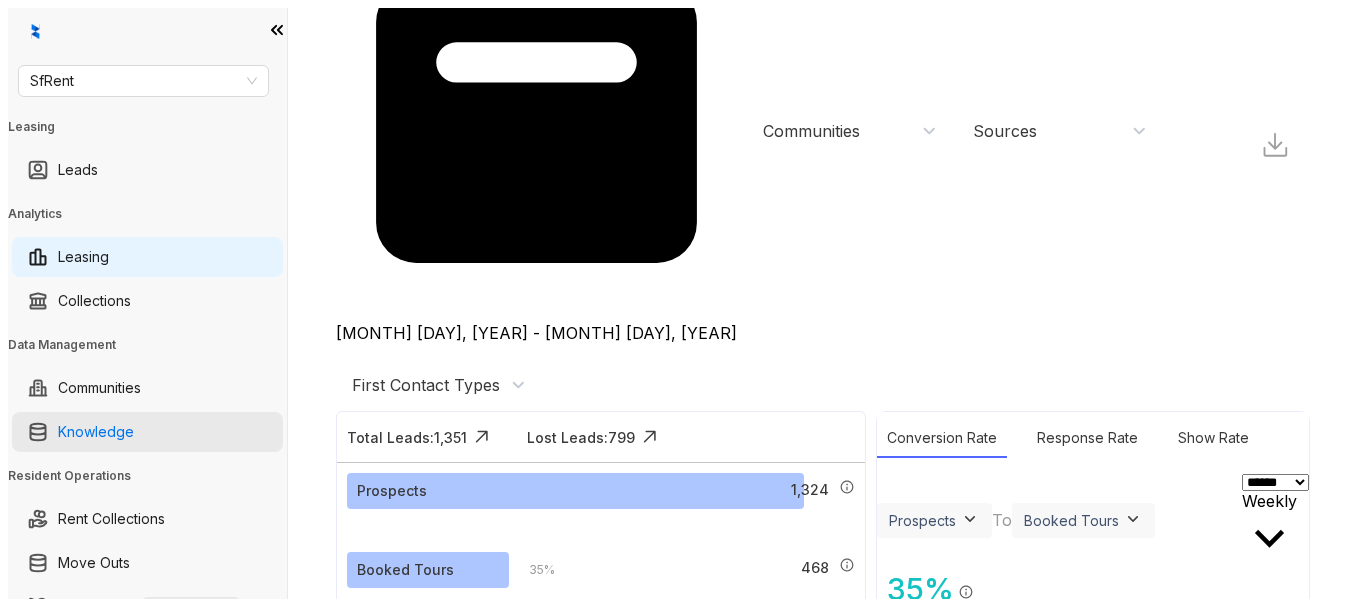 click on "Knowledge" at bounding box center (96, 432) 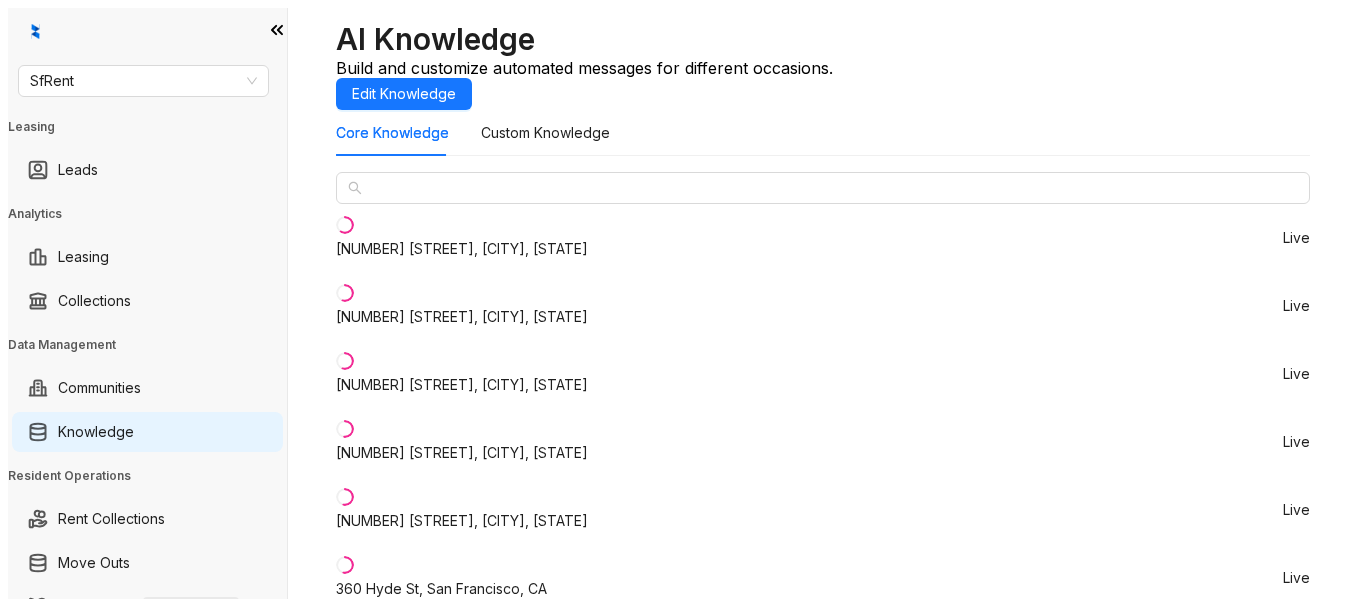 scroll, scrollTop: 0, scrollLeft: 0, axis: both 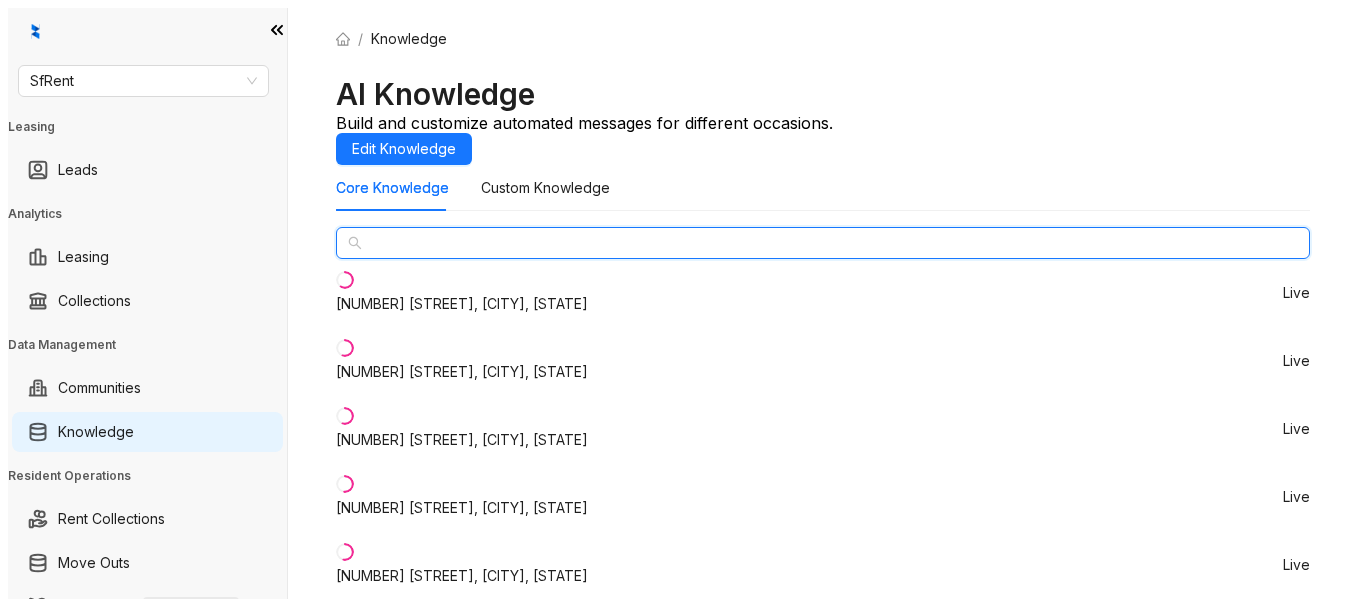 click at bounding box center [824, 243] 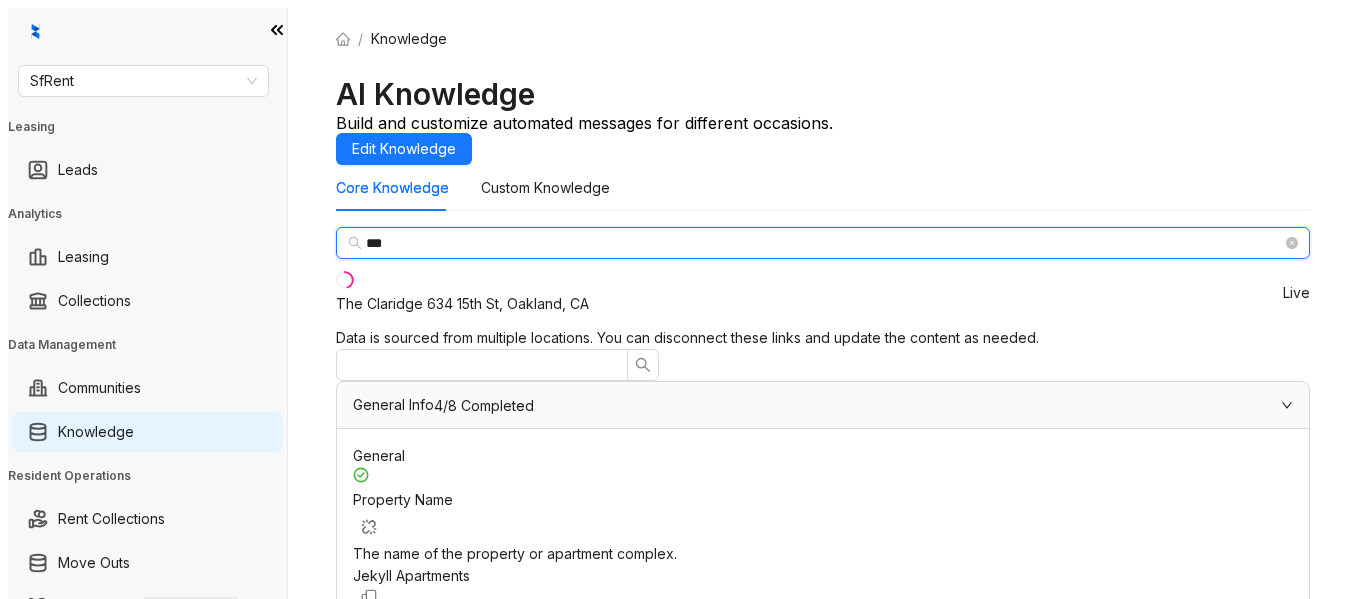 type on "***" 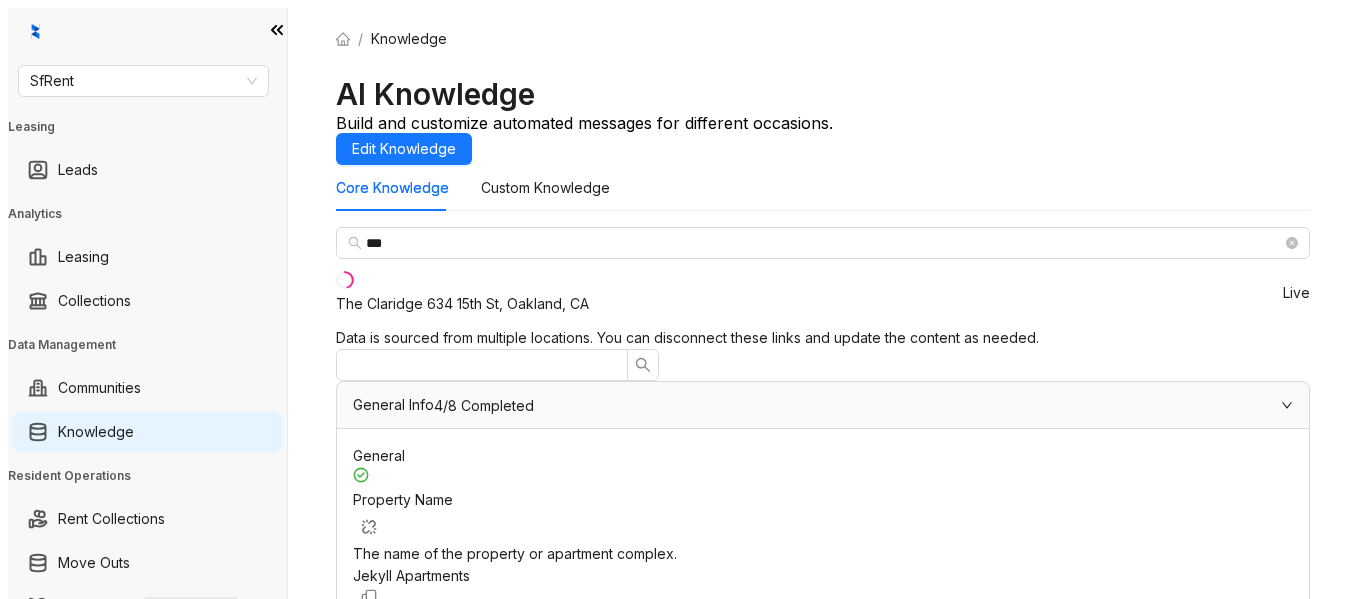 click on "The Claridge 634 15th St, Oakland, CA" at bounding box center (462, 304) 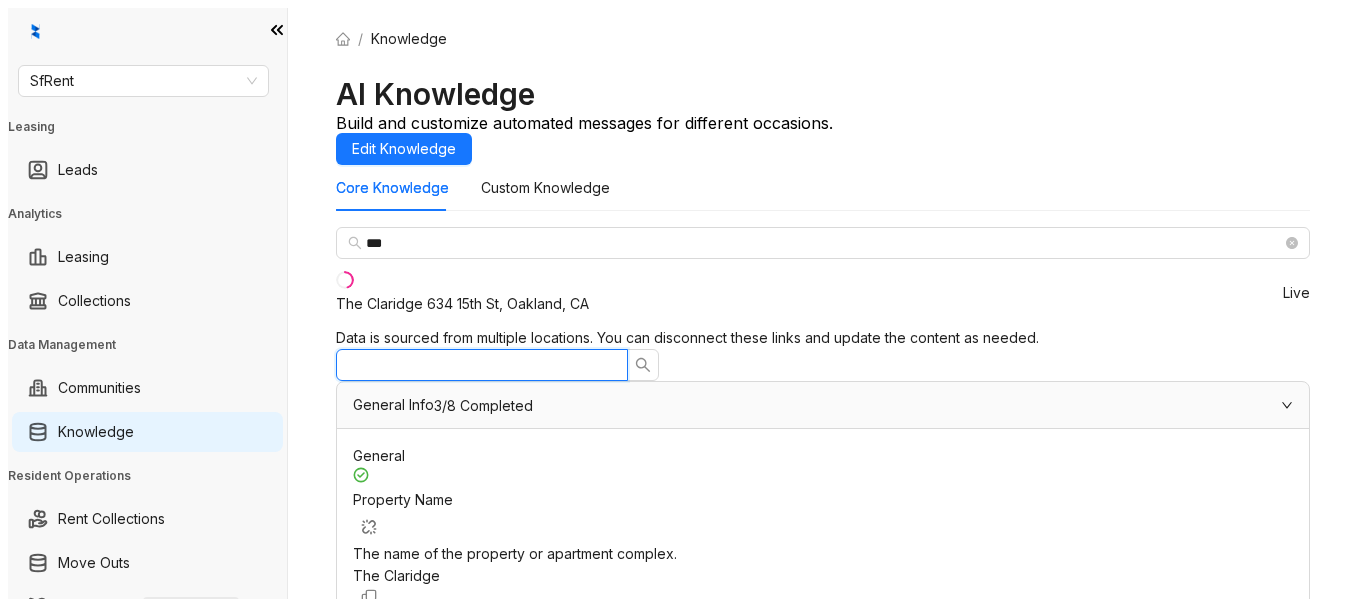 click at bounding box center (474, 365) 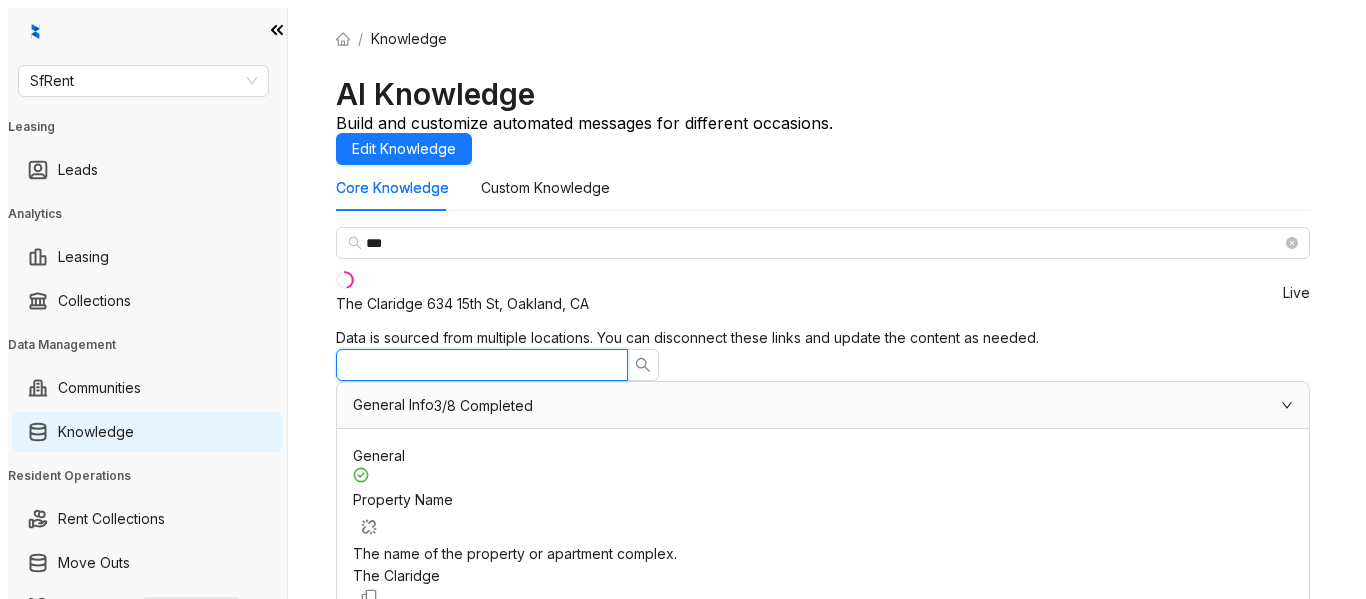 scroll, scrollTop: 1414, scrollLeft: 0, axis: vertical 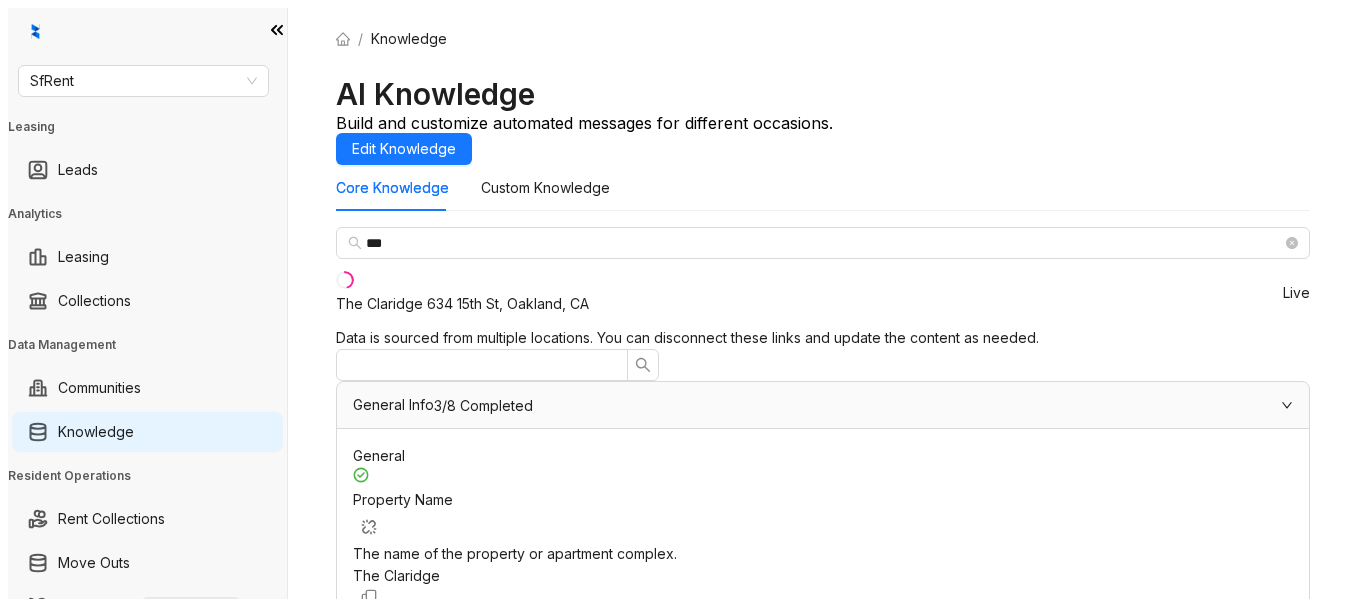 click on "Section 8 & Vouchers" at bounding box center (393, 404) 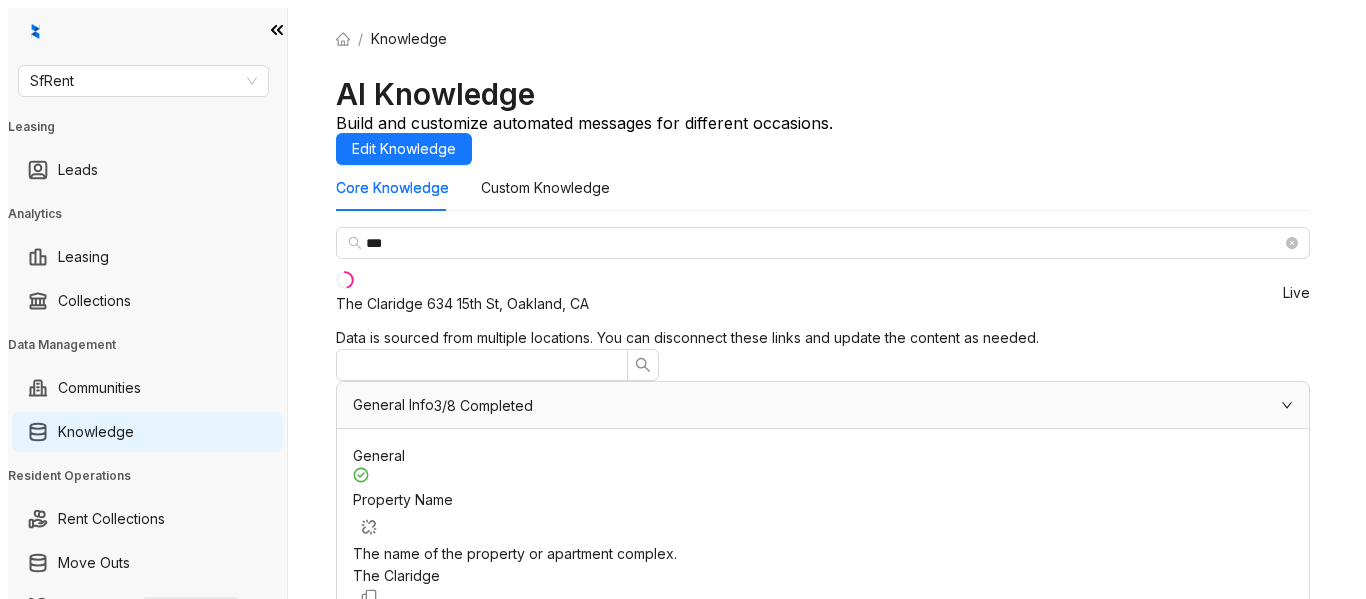 scroll, scrollTop: 1714, scrollLeft: 0, axis: vertical 